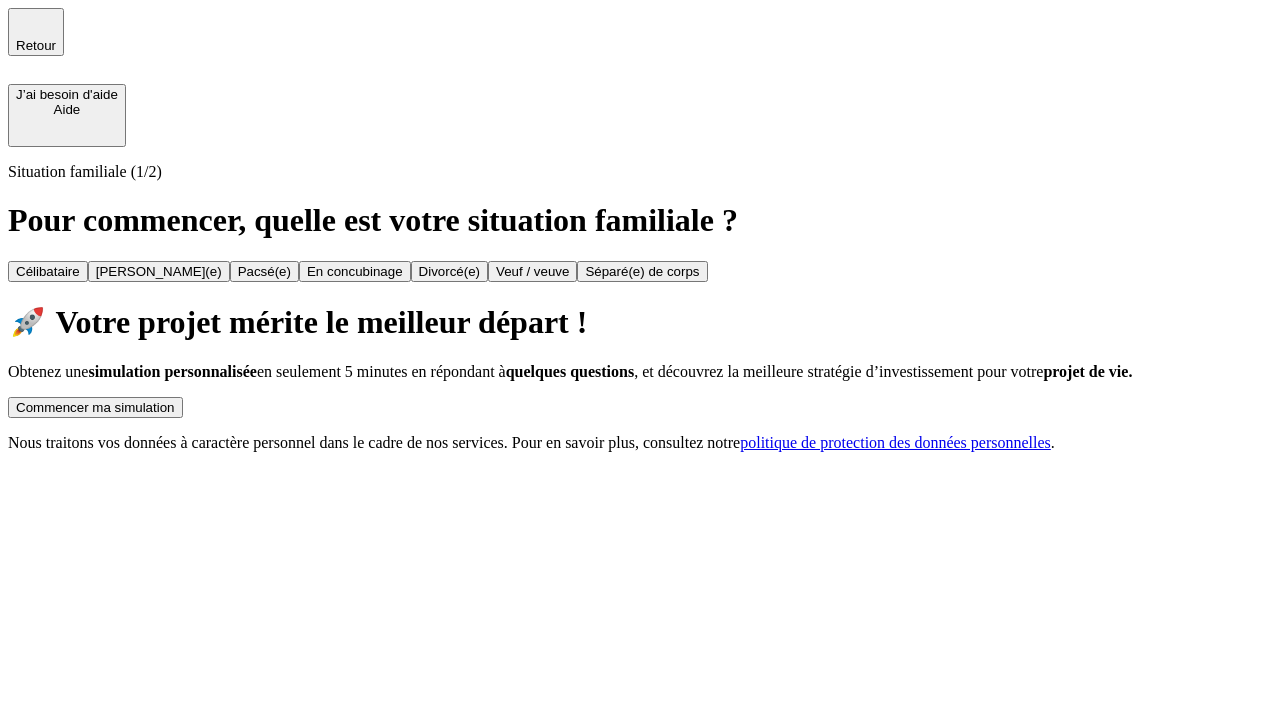 scroll, scrollTop: 0, scrollLeft: 0, axis: both 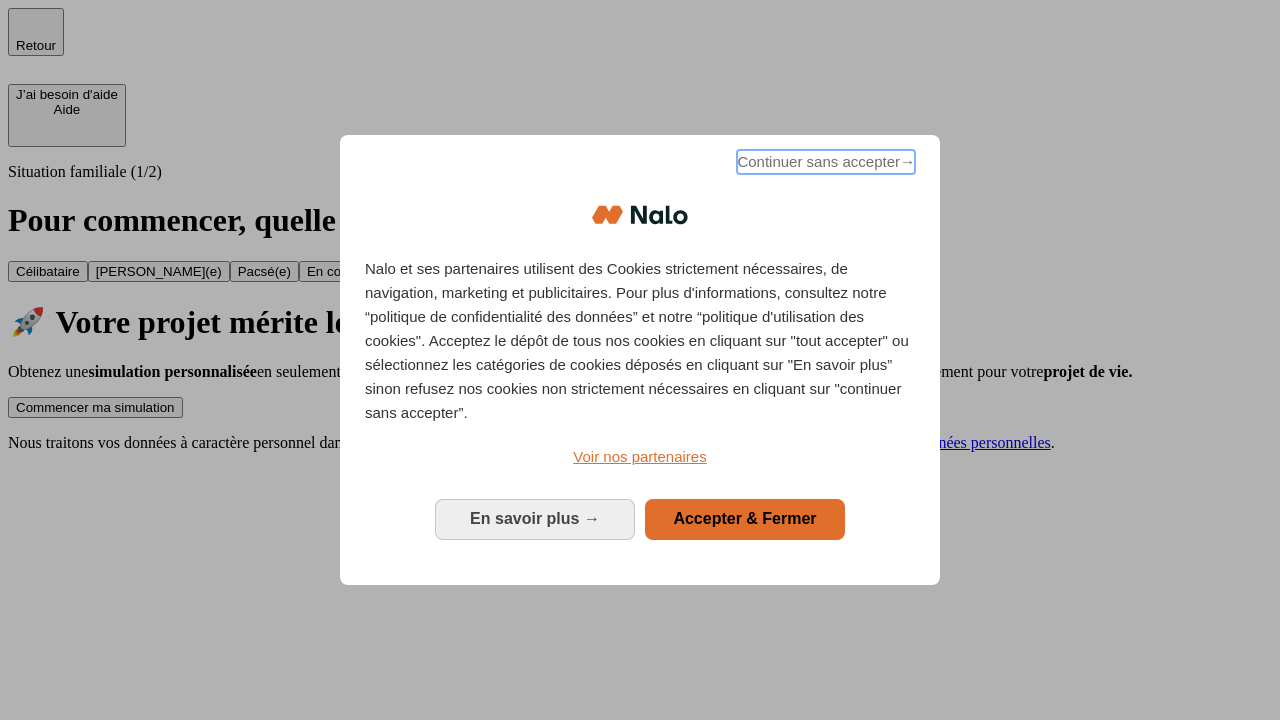 click on "Continuer sans accepter  →" at bounding box center [826, 162] 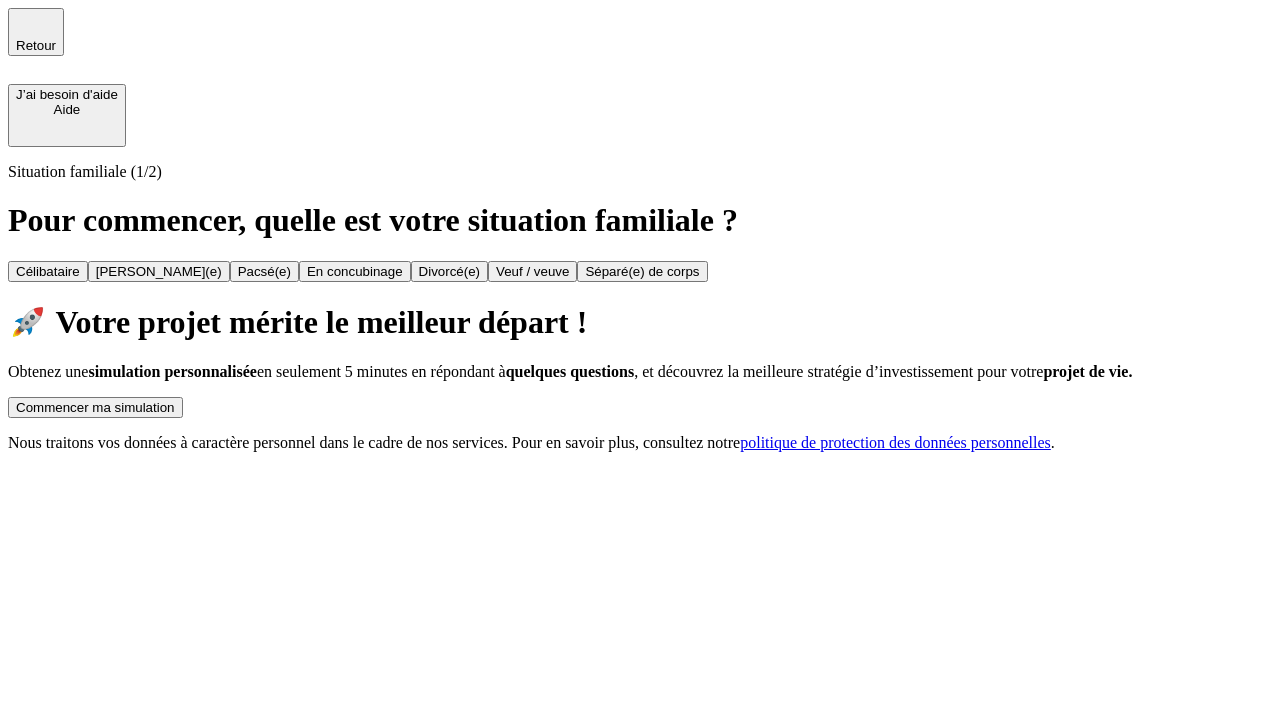 click on "Commencer ma simulation" at bounding box center [95, 407] 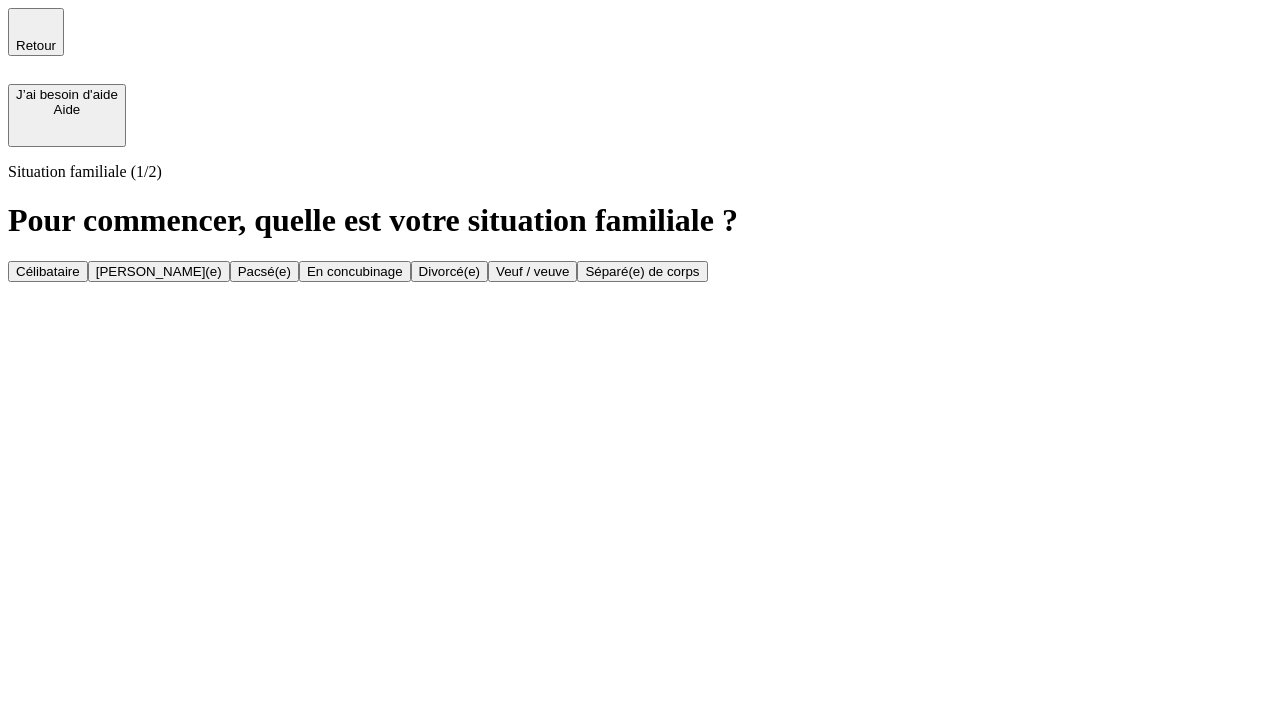 click on "Célibataire" at bounding box center [48, 271] 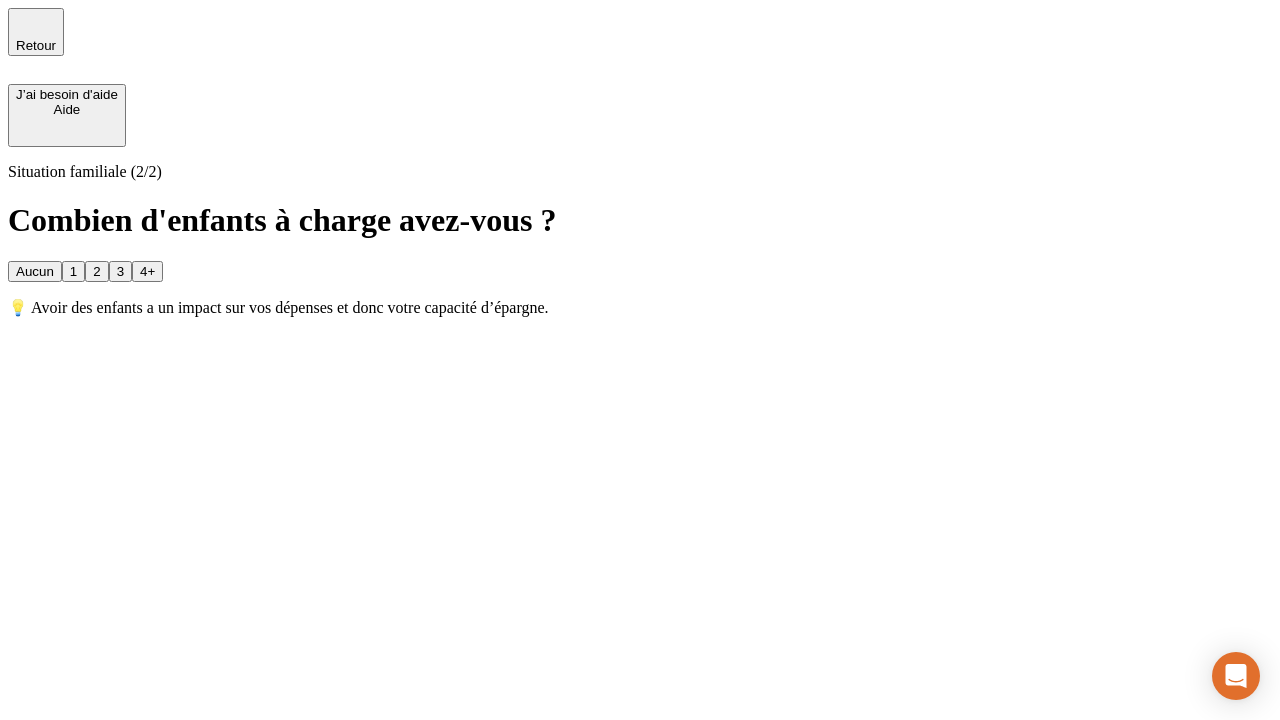 click on "Aucun" at bounding box center (35, 271) 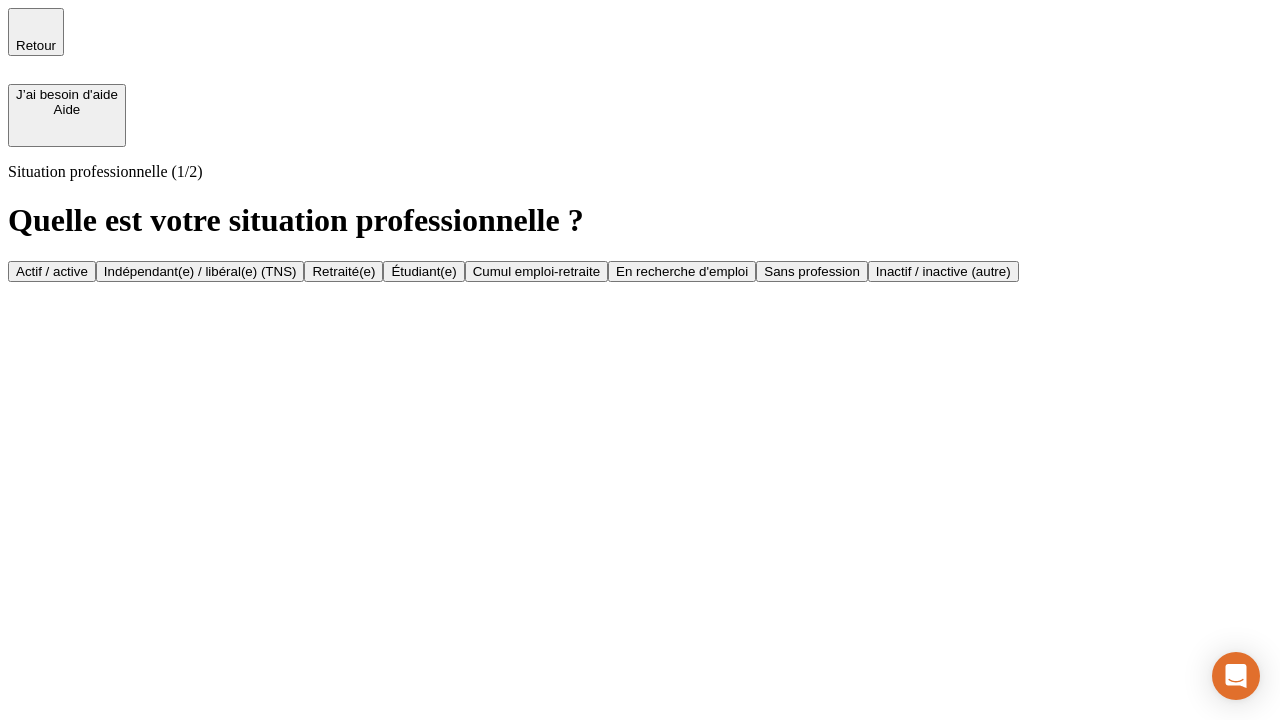 click on "Actif / active" at bounding box center (52, 271) 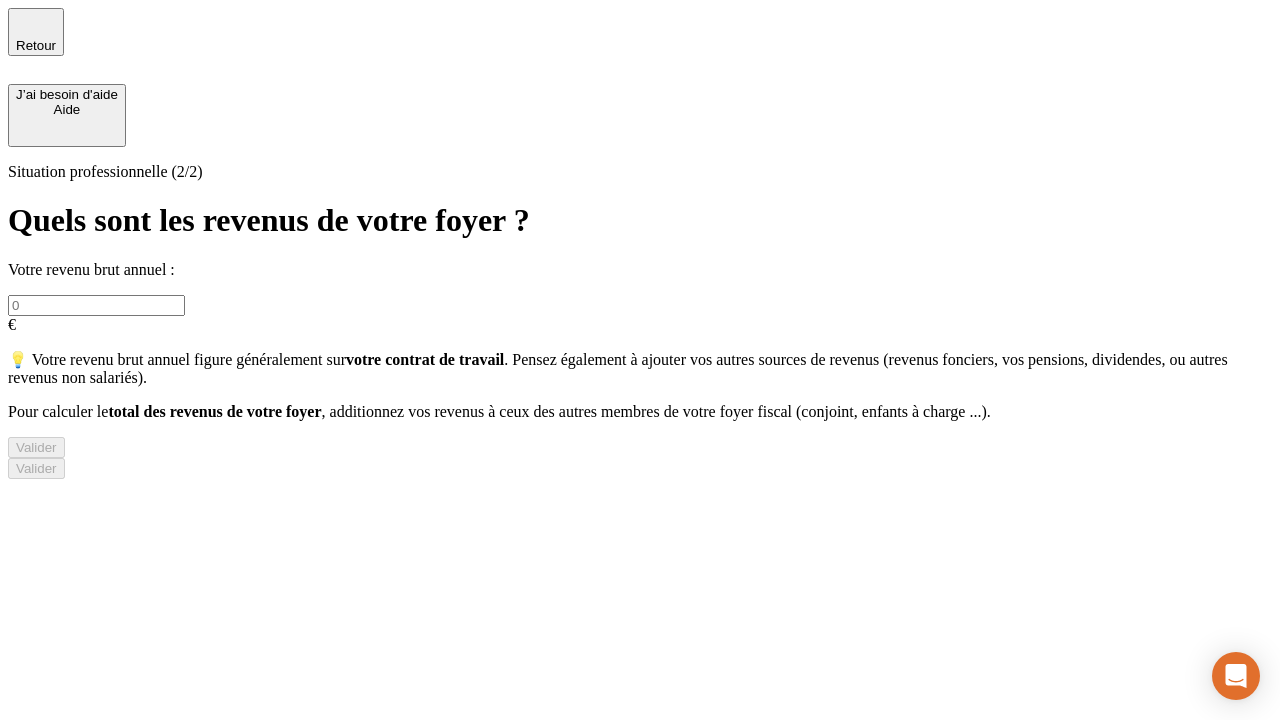 click at bounding box center [96, 305] 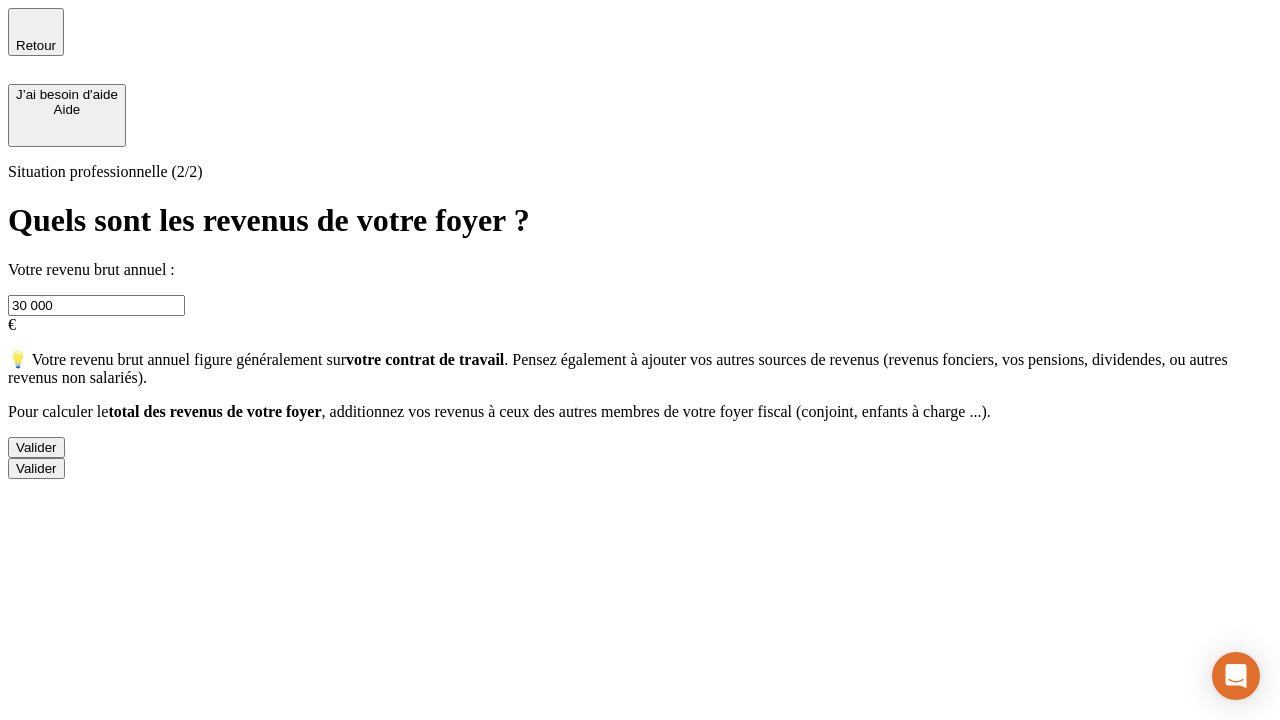 type on "30 000" 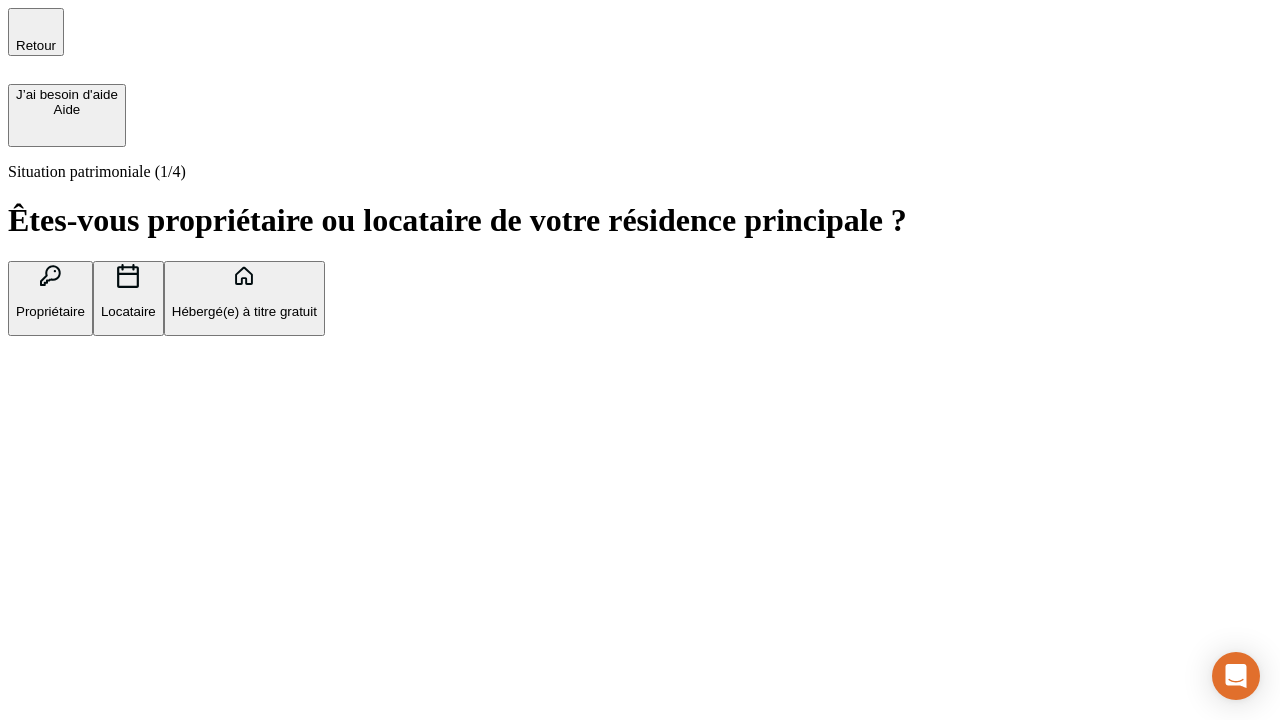 click on "Hébergé(e) à titre gratuit" at bounding box center (244, 311) 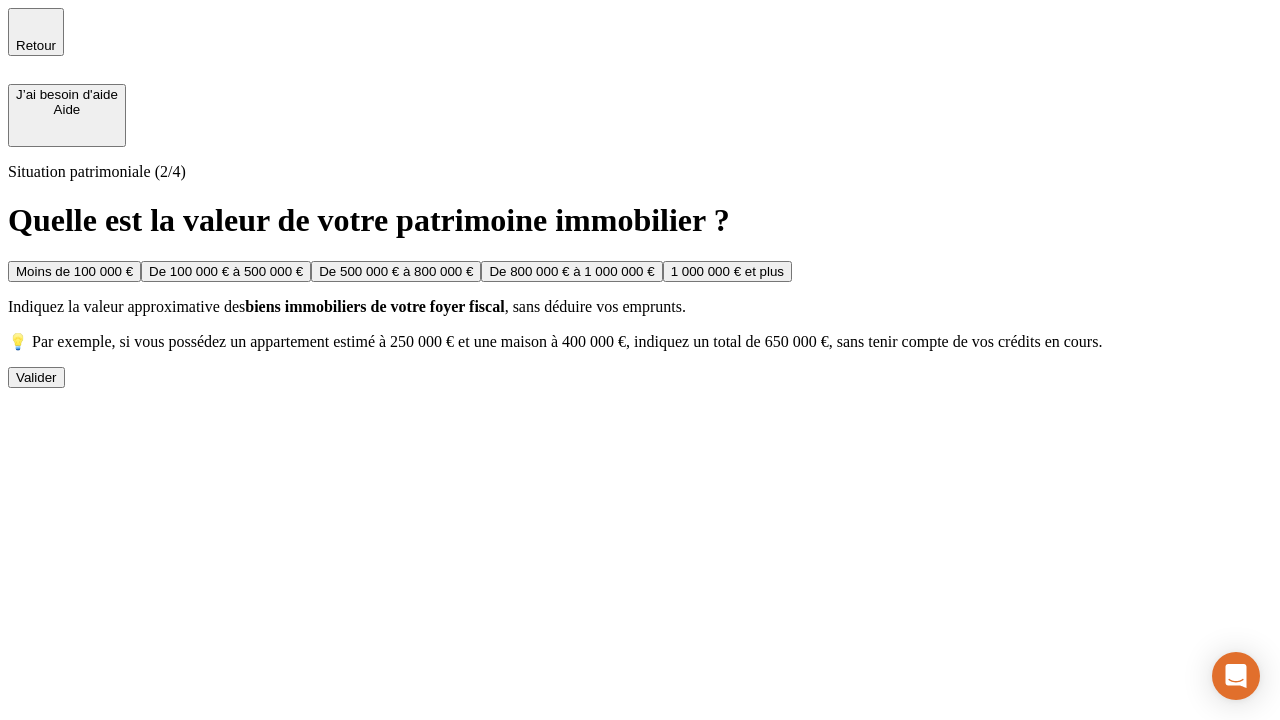 click on "Moins de 100 000 €" at bounding box center (74, 271) 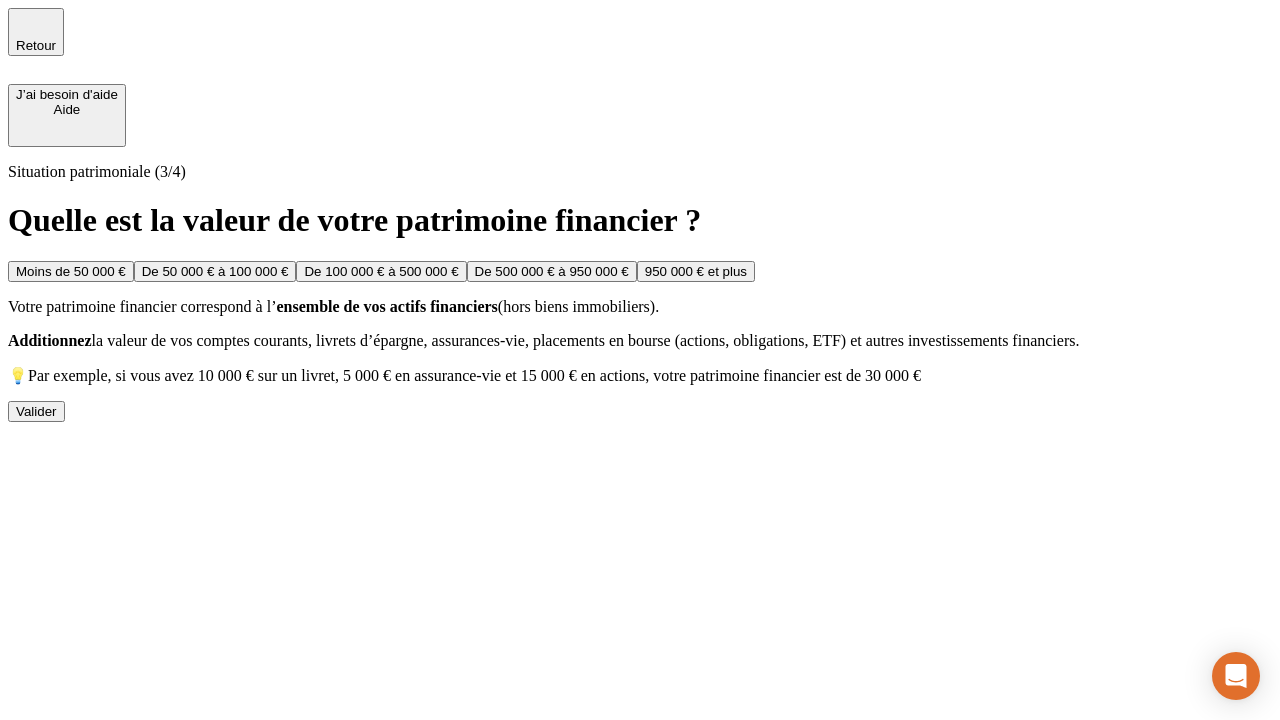 click on "Moins de 50 000 €" at bounding box center [71, 271] 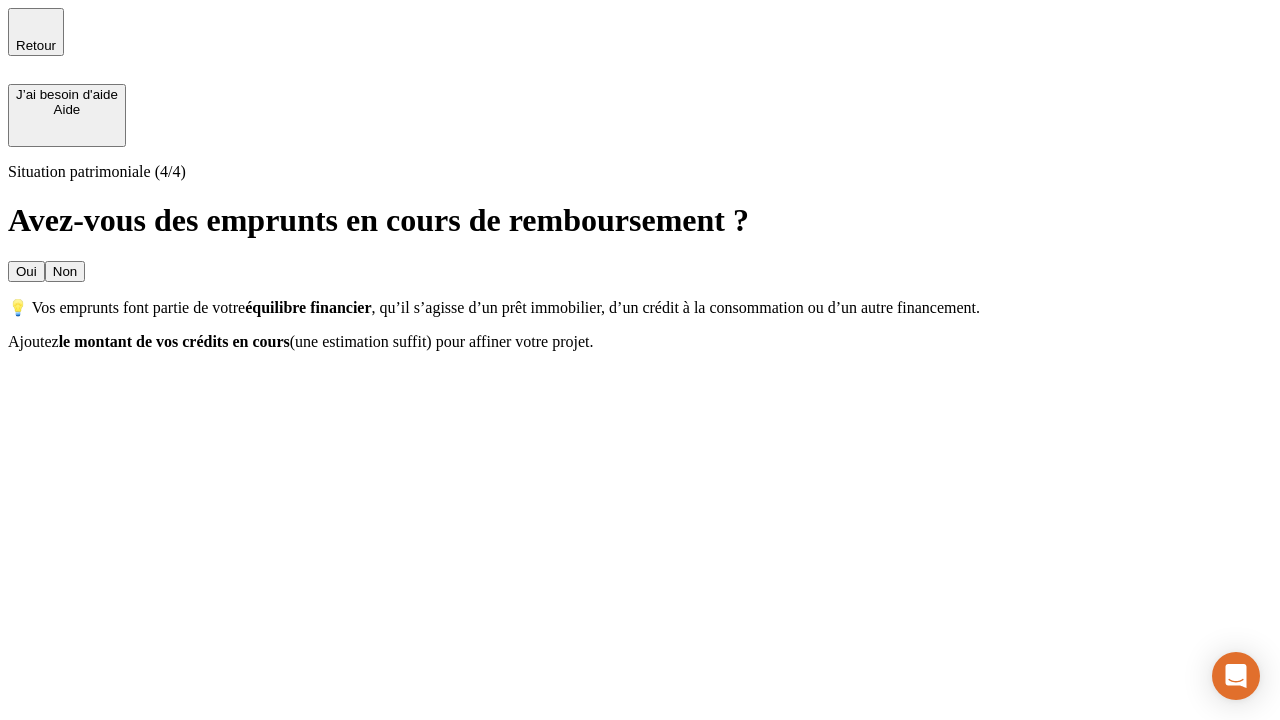 click on "Non" at bounding box center [65, 271] 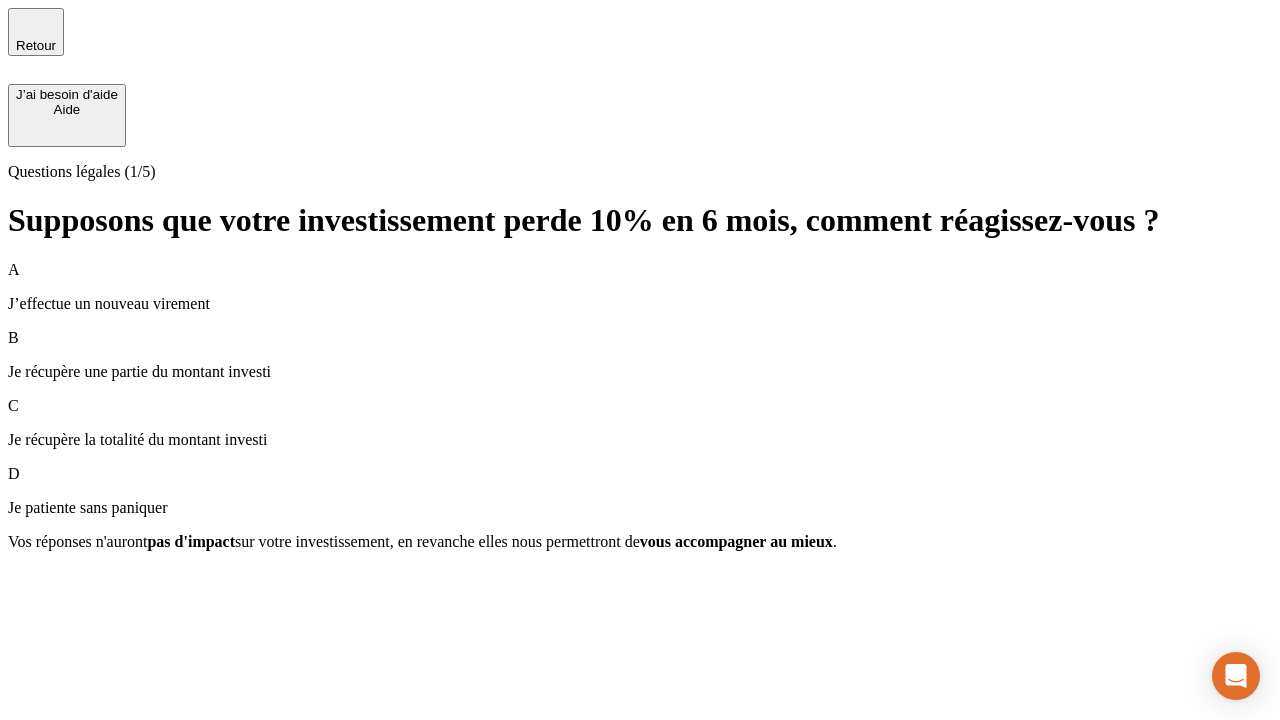 click on "A J’effectue un nouveau virement" at bounding box center (640, 287) 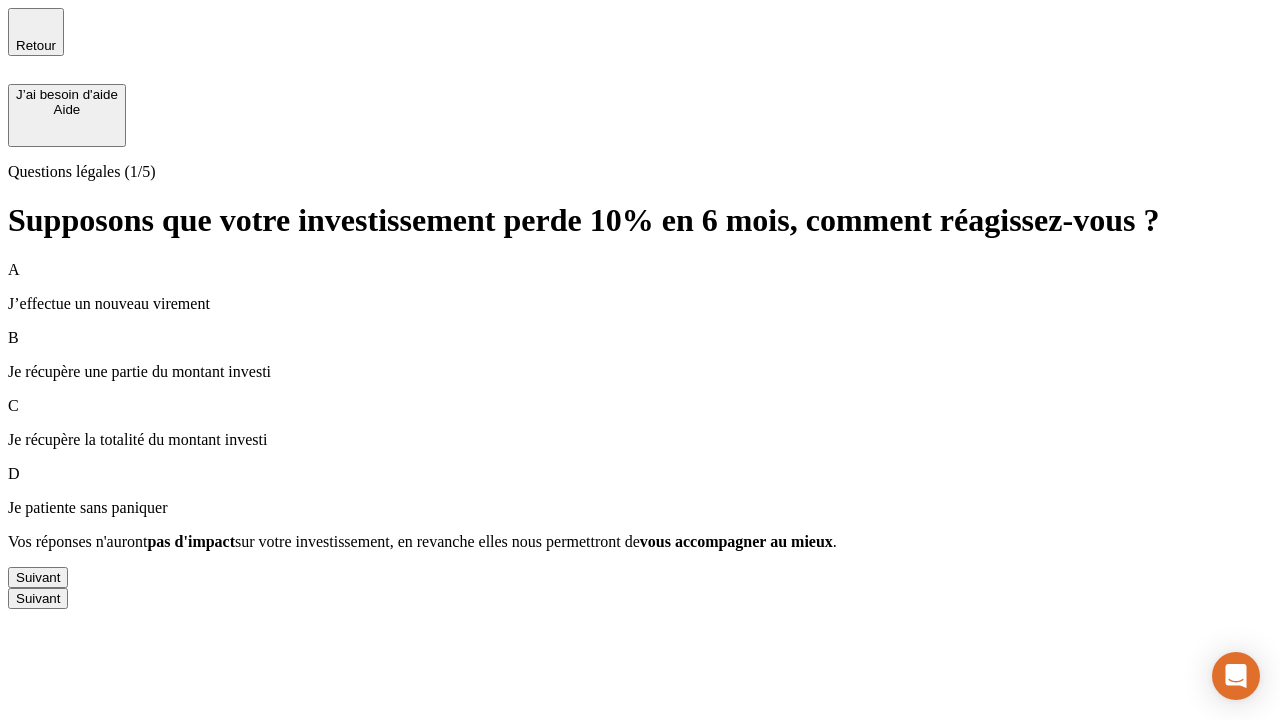 click on "Suivant" at bounding box center [38, 577] 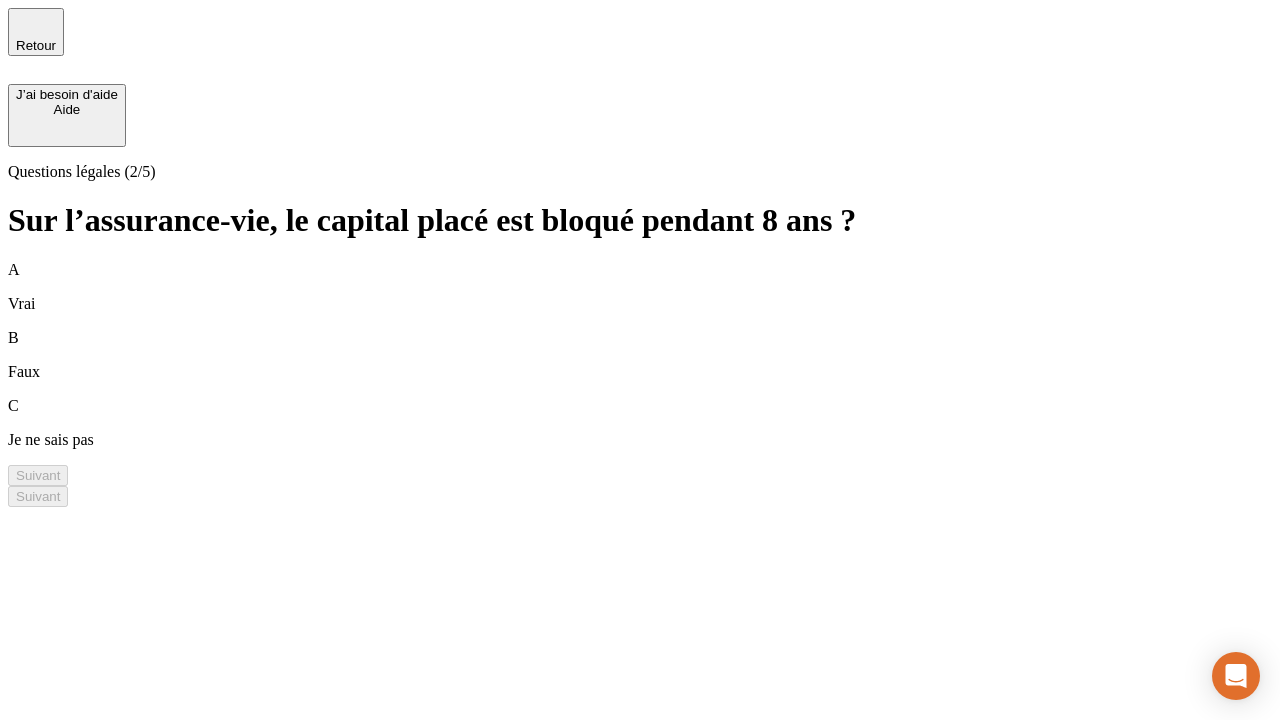 click on "B Faux" at bounding box center [640, 355] 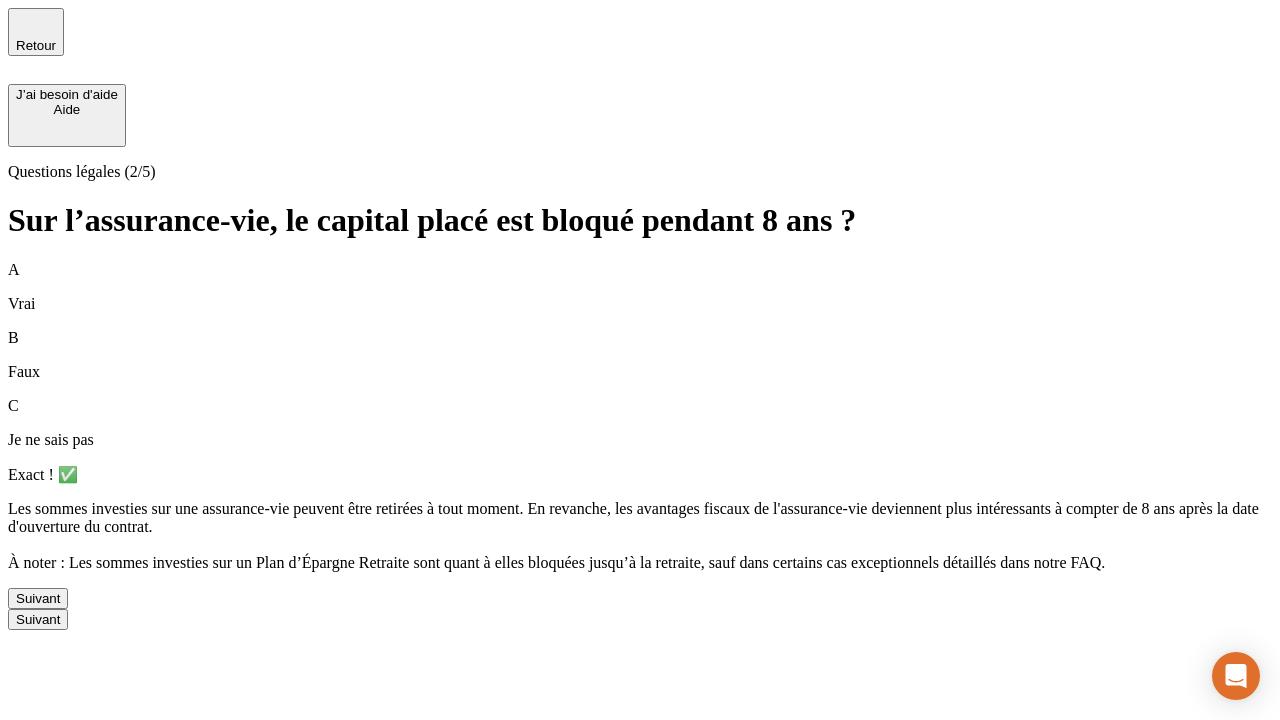 click on "Suivant" at bounding box center [38, 598] 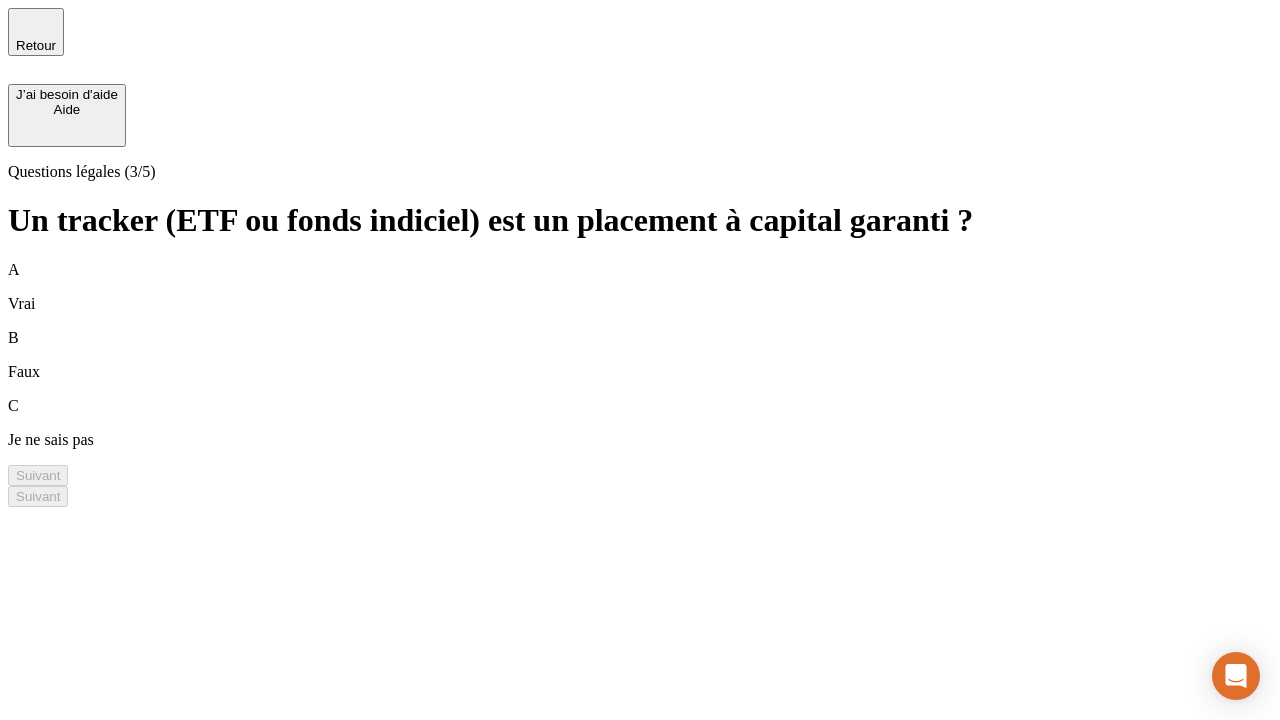 click on "B Faux" at bounding box center [640, 355] 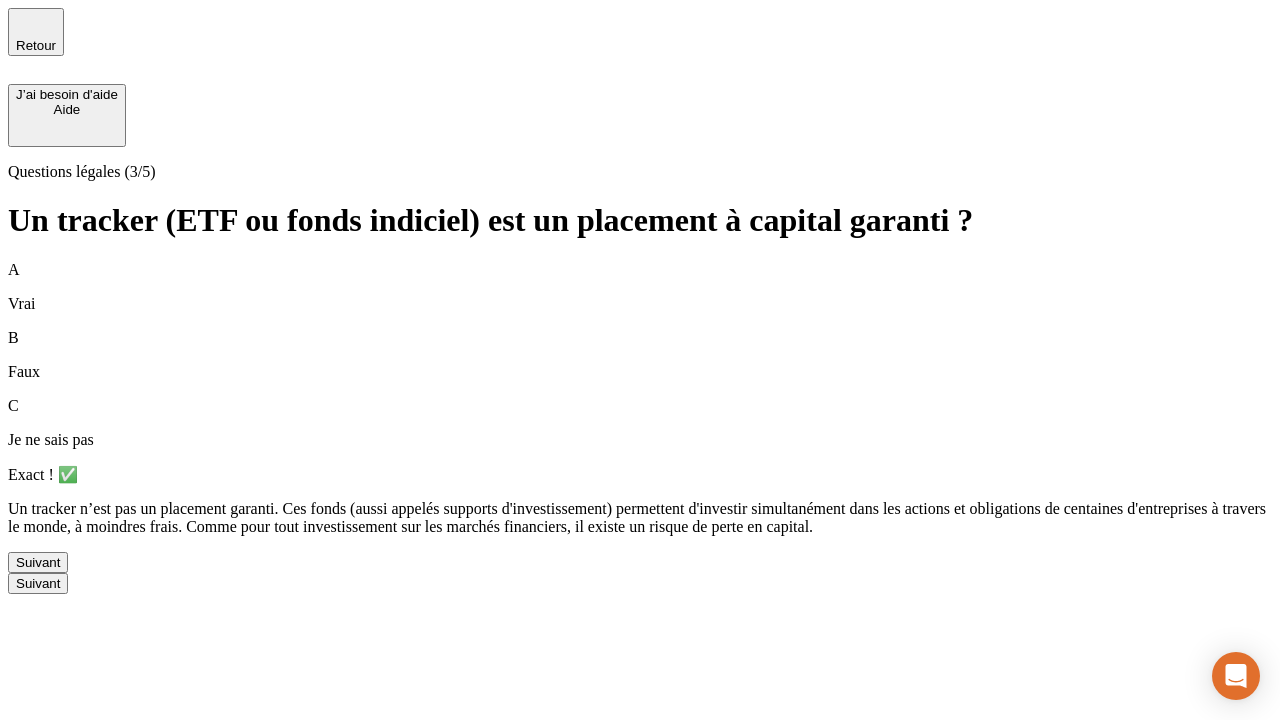 click on "Suivant" at bounding box center (38, 562) 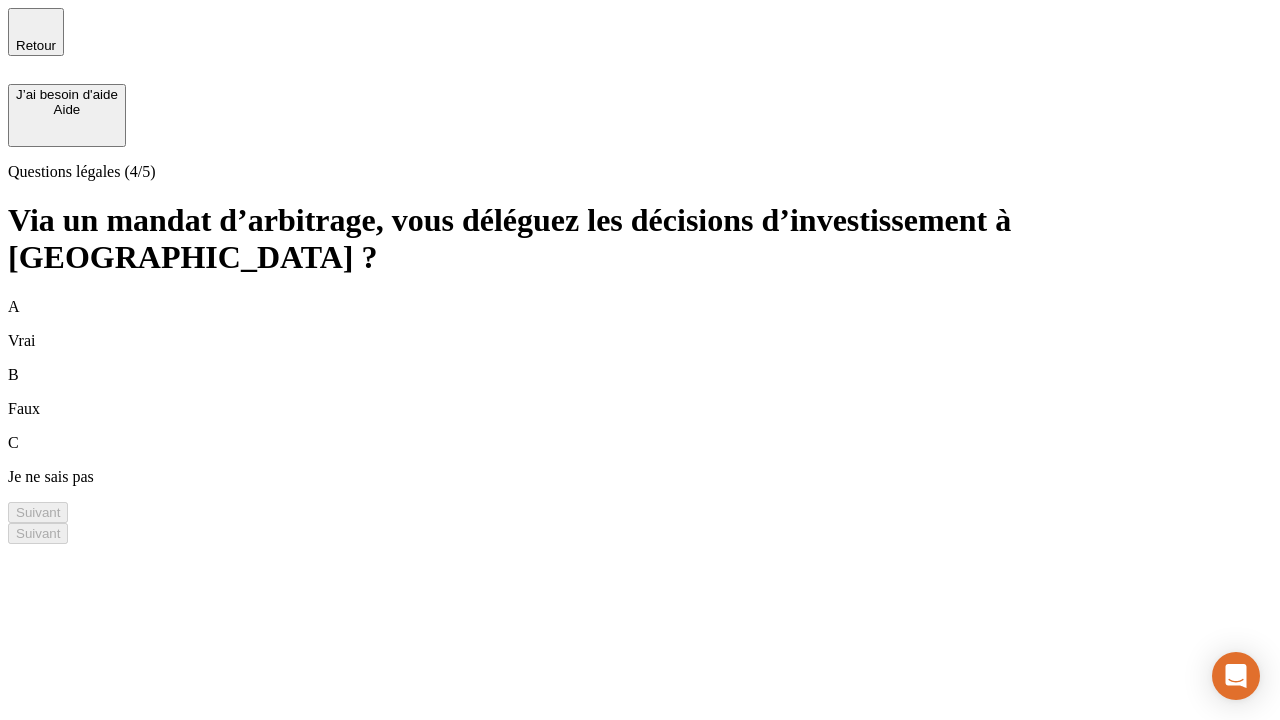 click on "A Vrai" at bounding box center [640, 324] 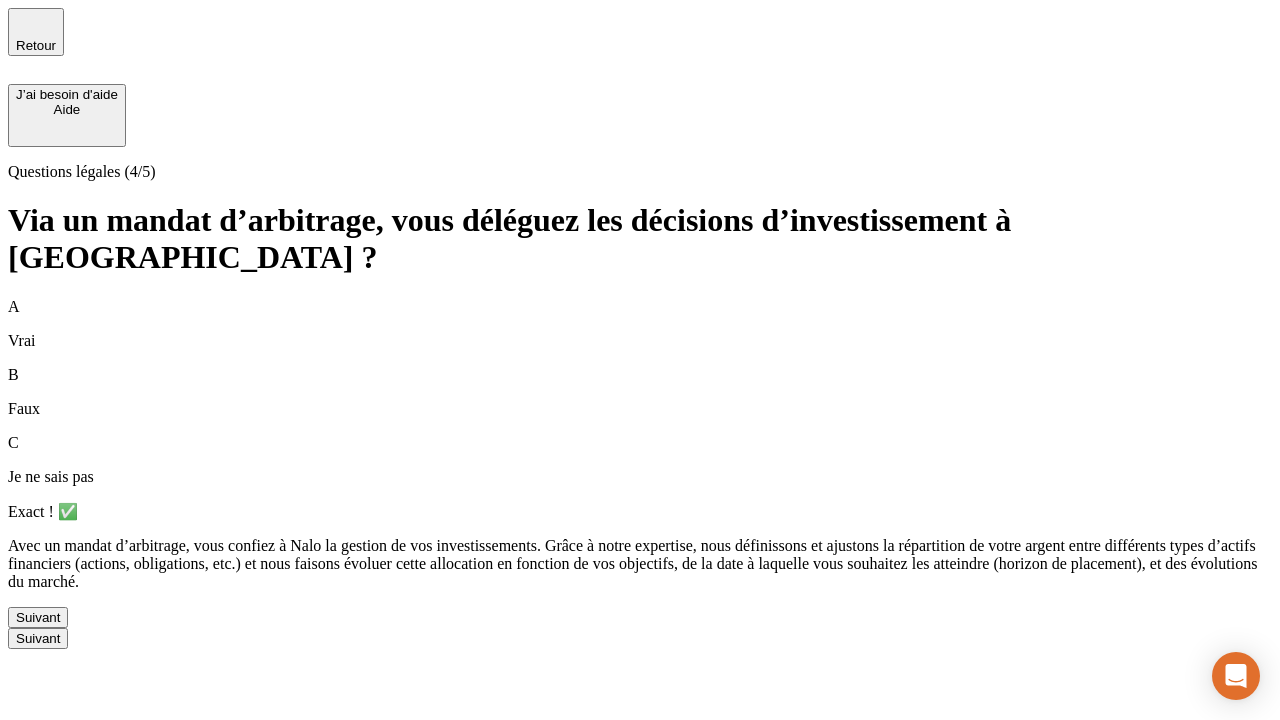 click on "Suivant" at bounding box center [38, 617] 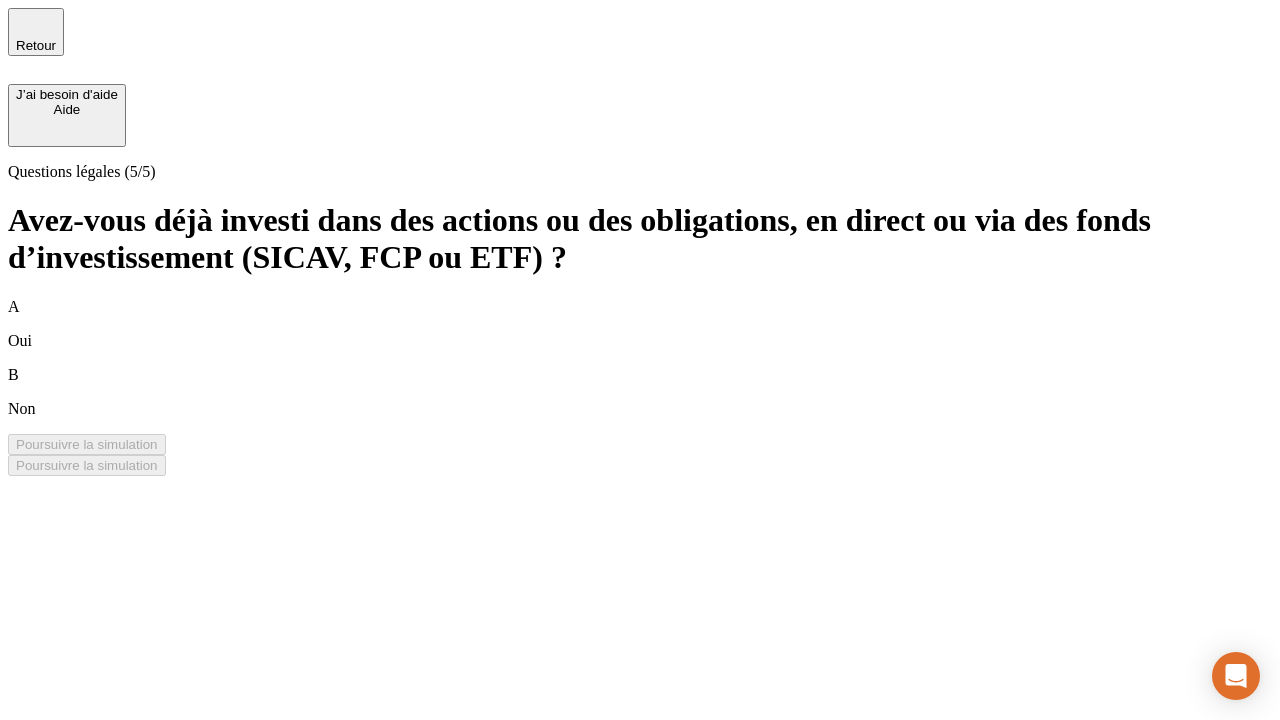 click on "B Non" at bounding box center (640, 392) 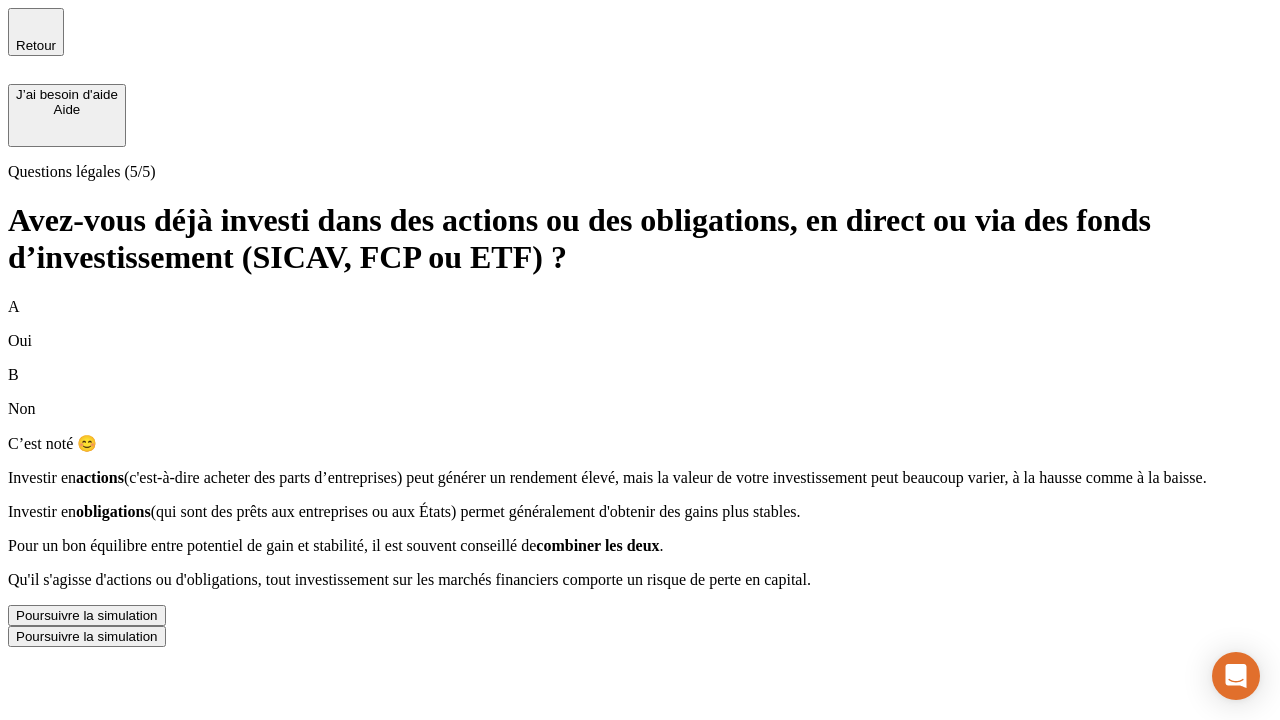 click on "Poursuivre la simulation" at bounding box center (87, 615) 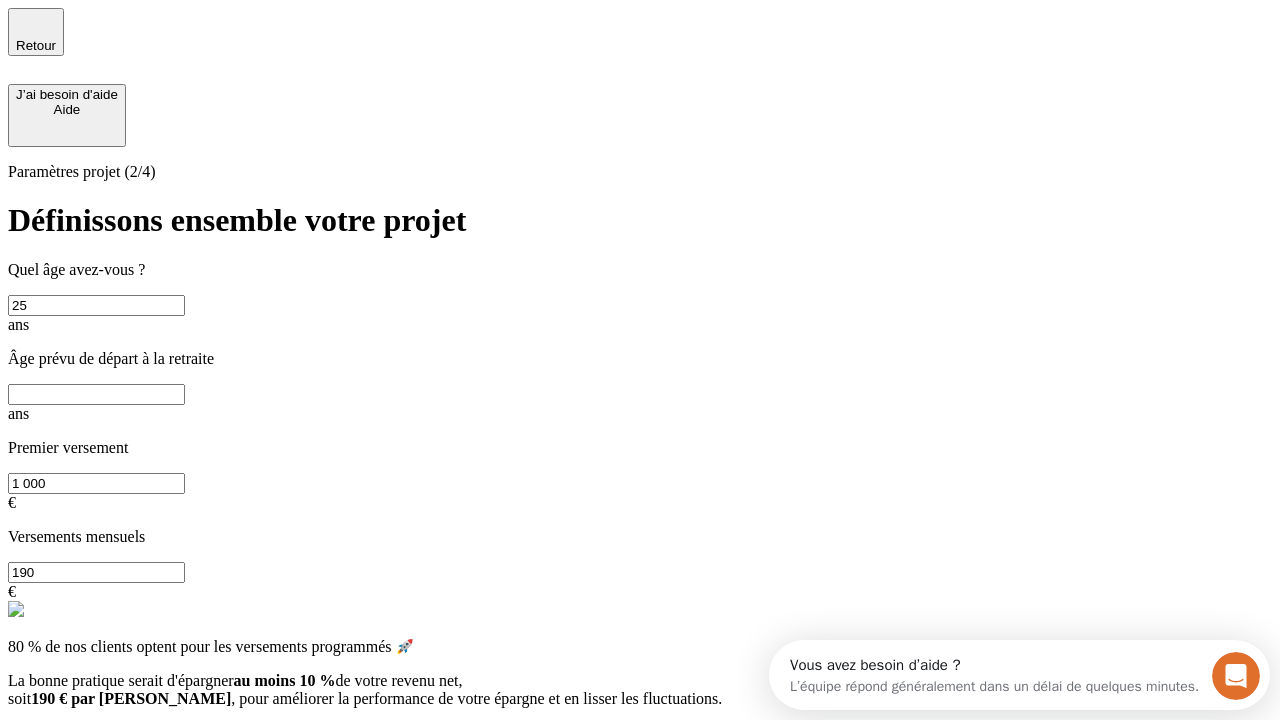 scroll, scrollTop: 0, scrollLeft: 0, axis: both 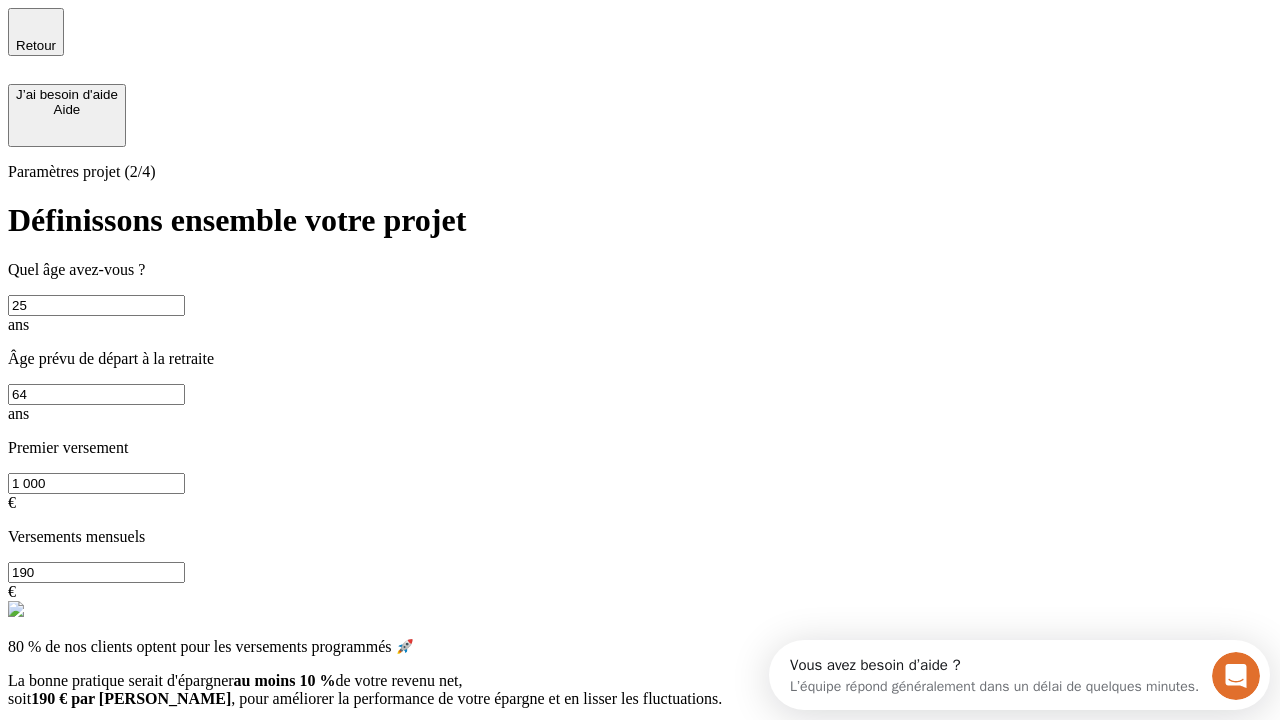type on "64" 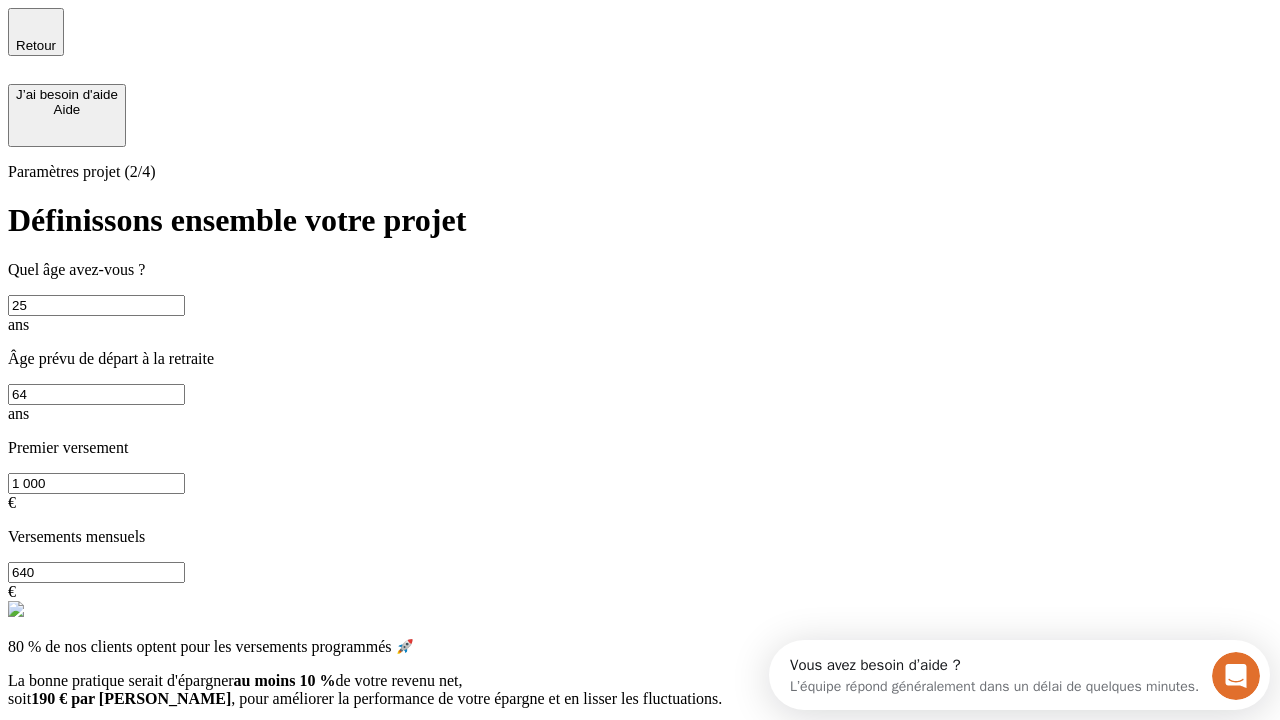 type on "640" 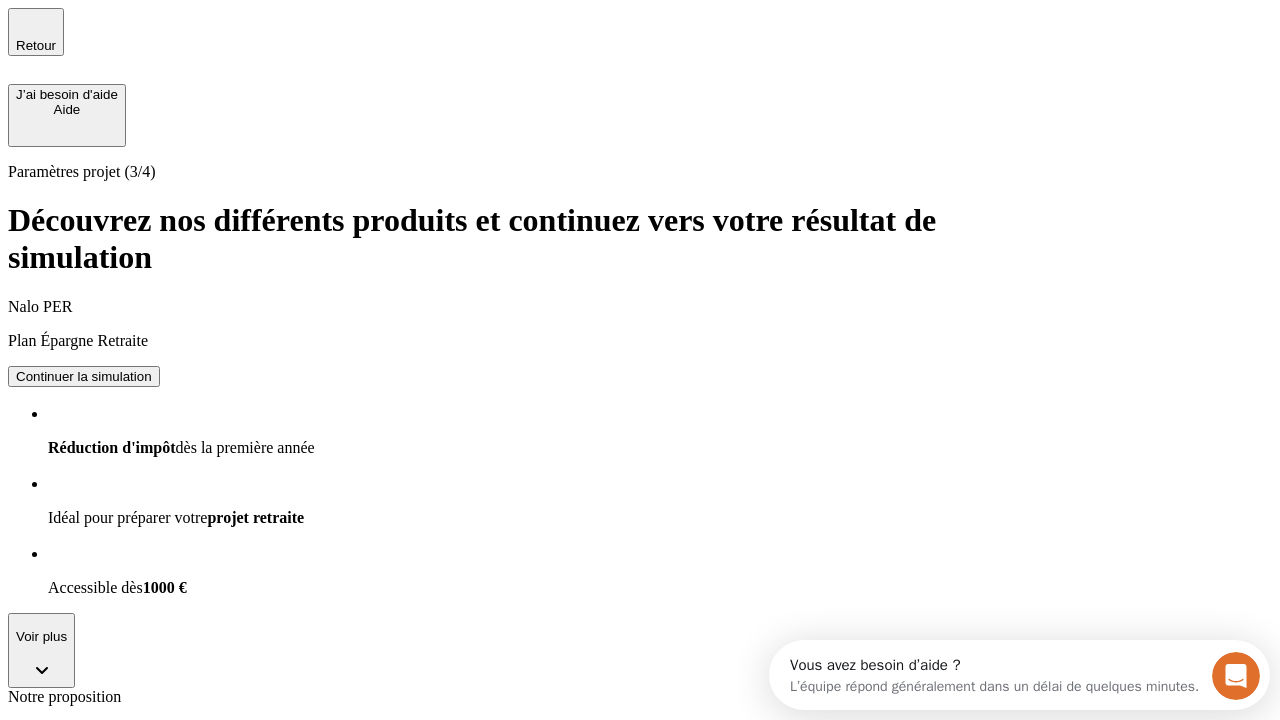 click on "Continuer la simulation" at bounding box center (84, 1239) 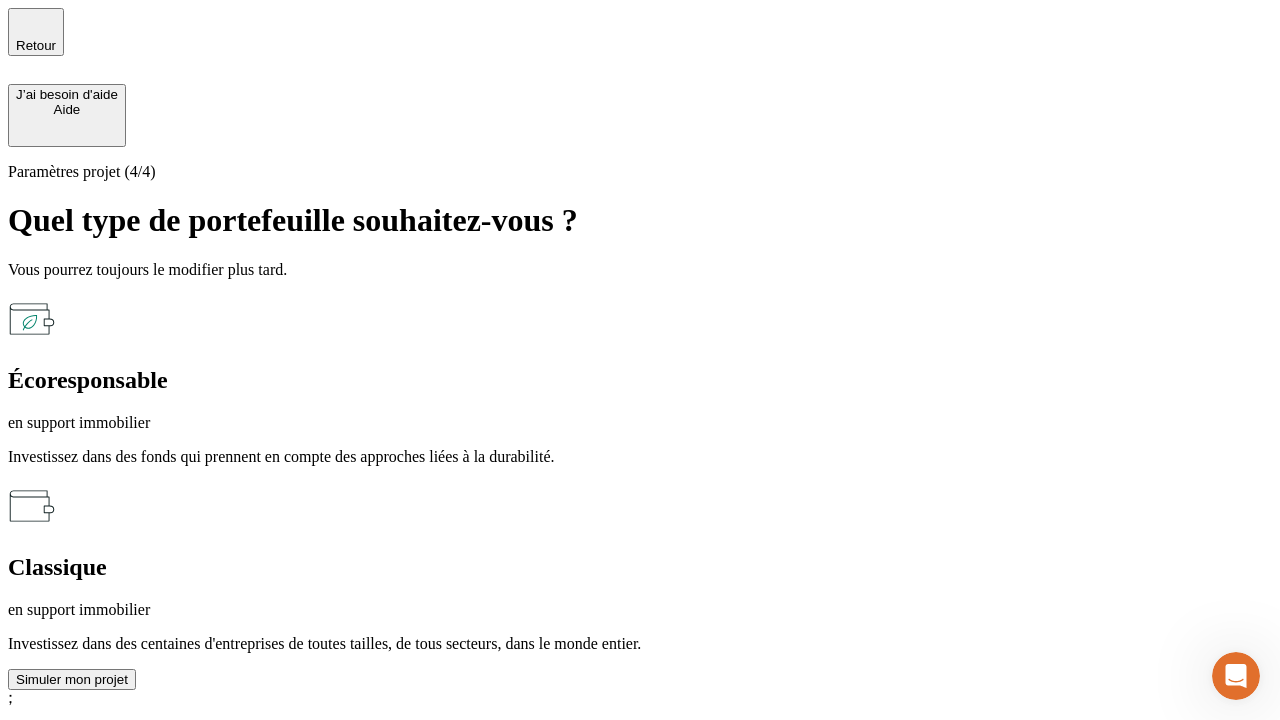 click on "en support immobilier" at bounding box center (640, 423) 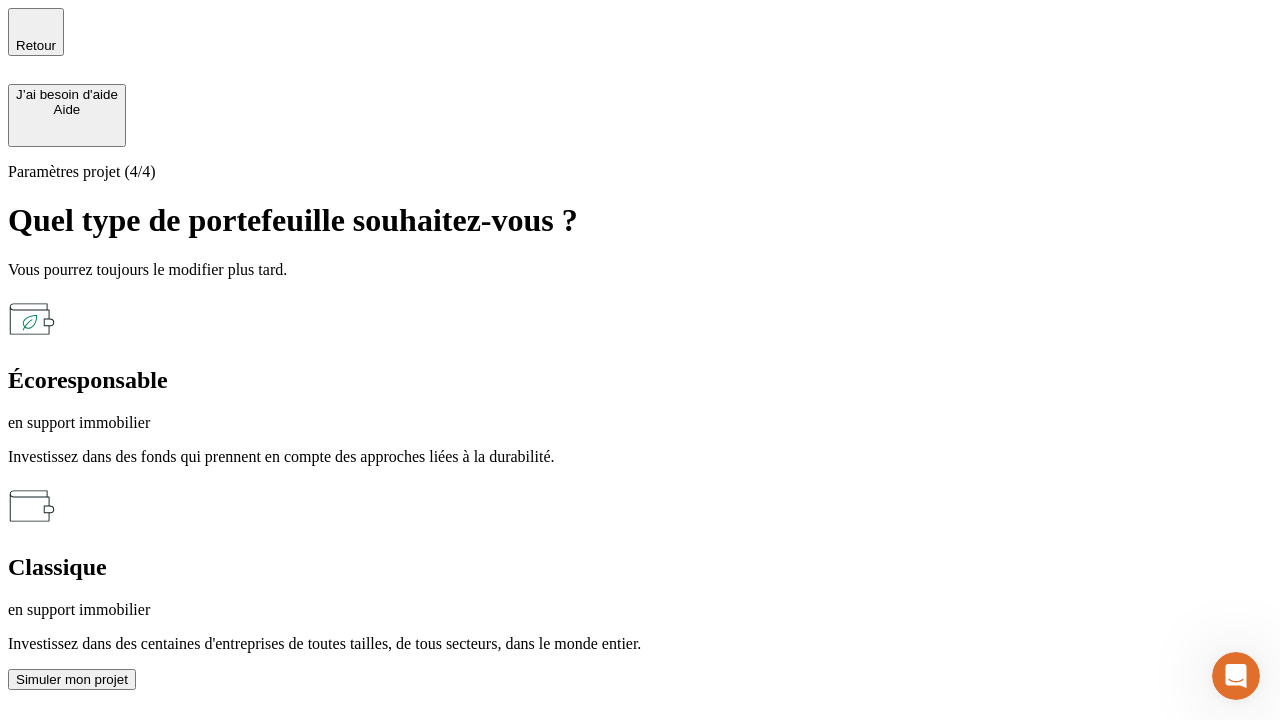 click on "Simuler mon projet" at bounding box center (72, 679) 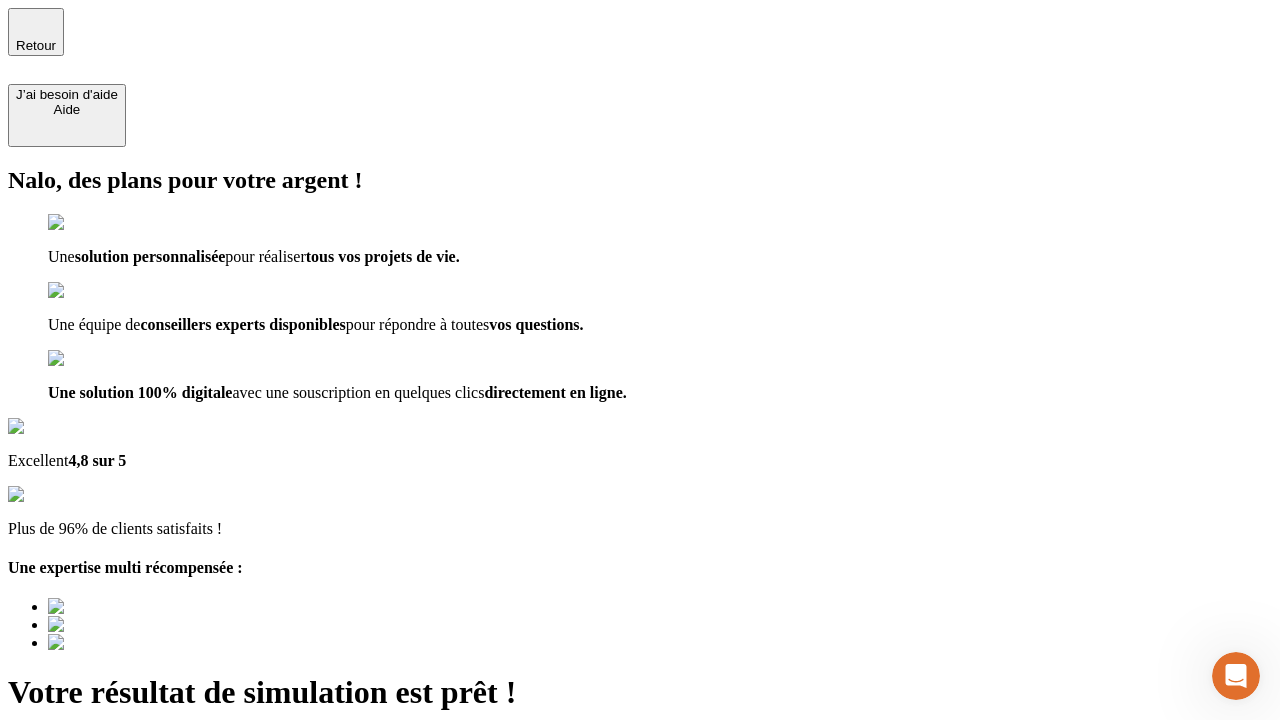 click on "Découvrir ma simulation" at bounding box center (87, 797) 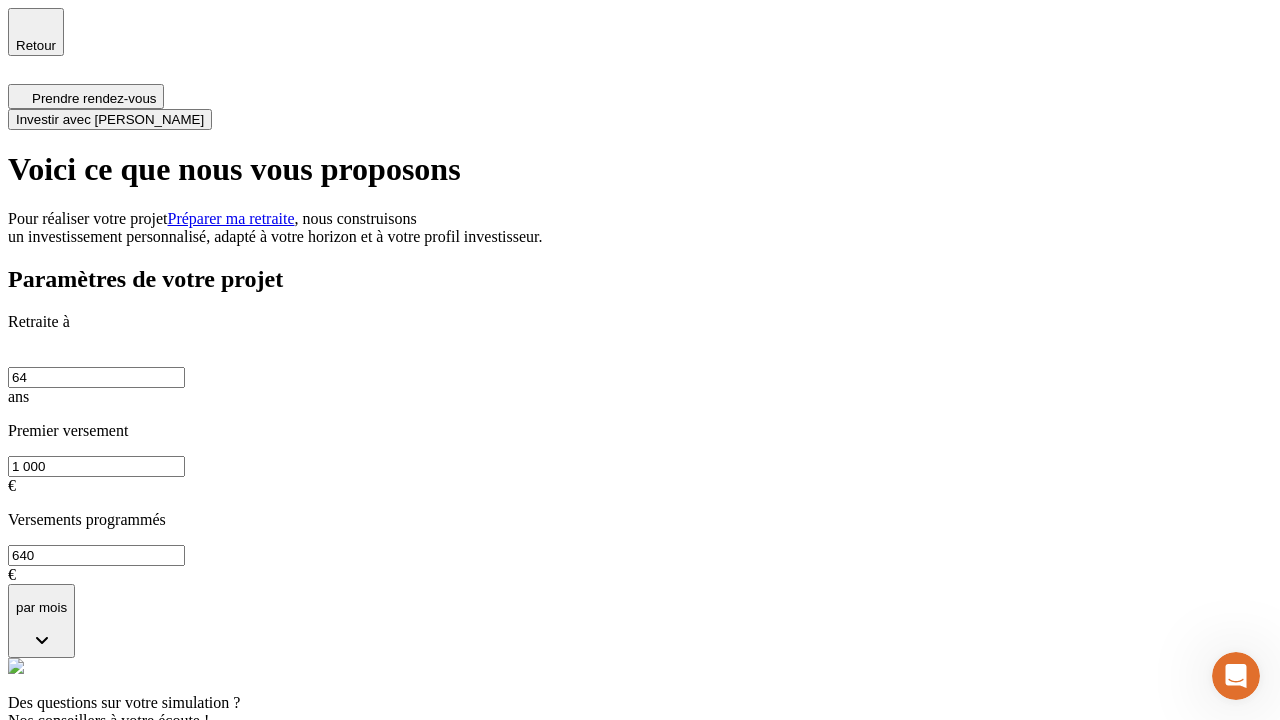 click on "Investir avec [PERSON_NAME]" at bounding box center (110, 119) 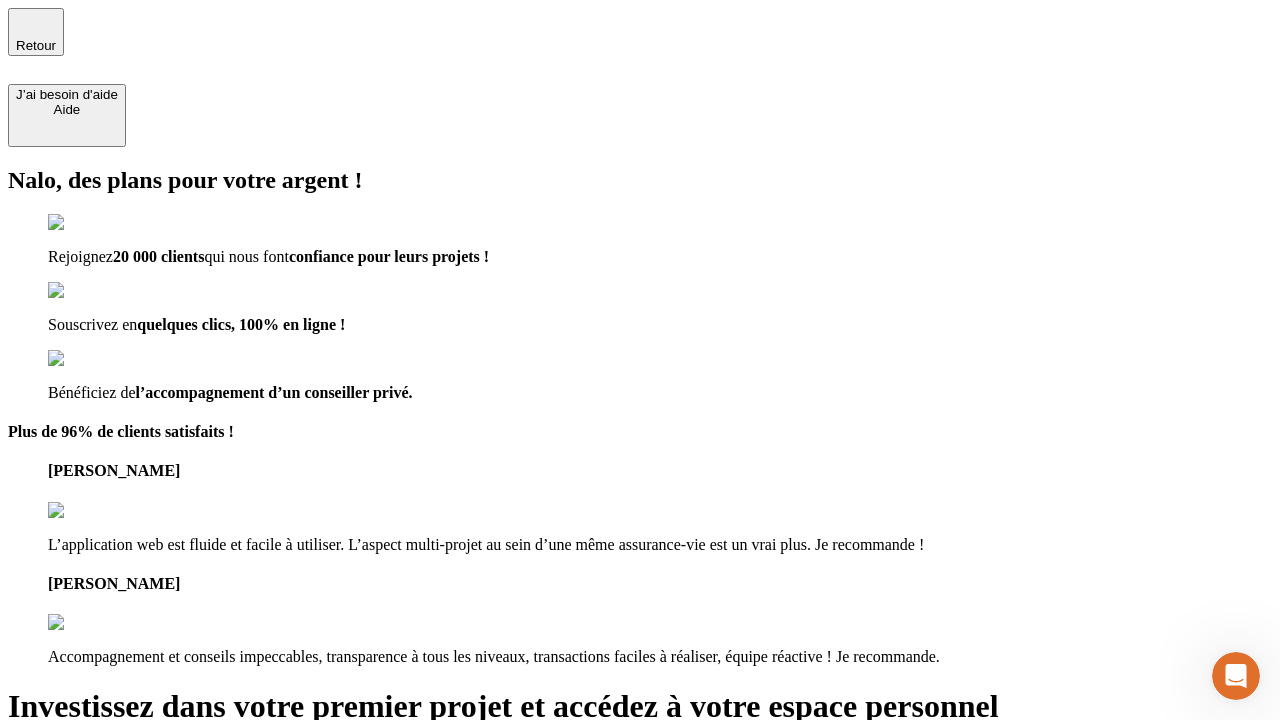 type on "[EMAIL_ADDRESS][PERSON_NAME][DOMAIN_NAME]" 